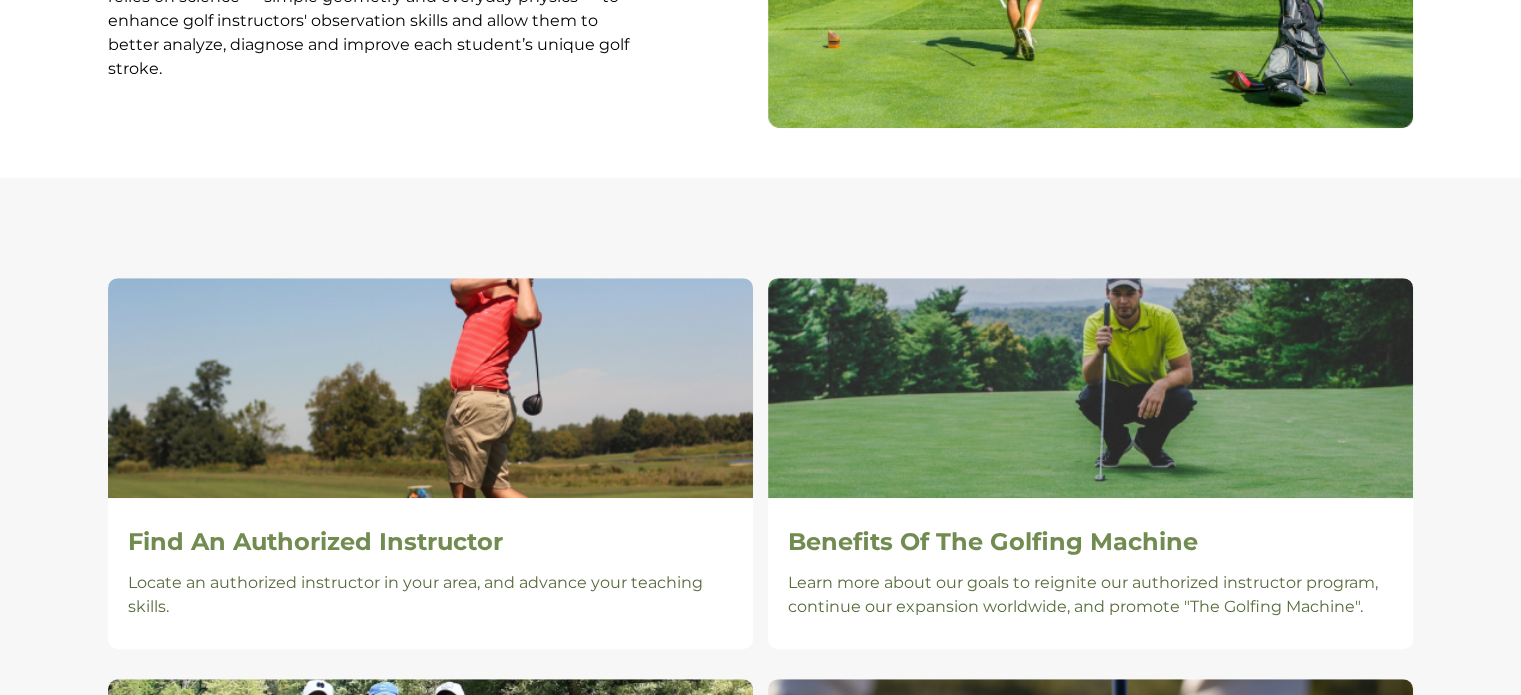 scroll, scrollTop: 1200, scrollLeft: 0, axis: vertical 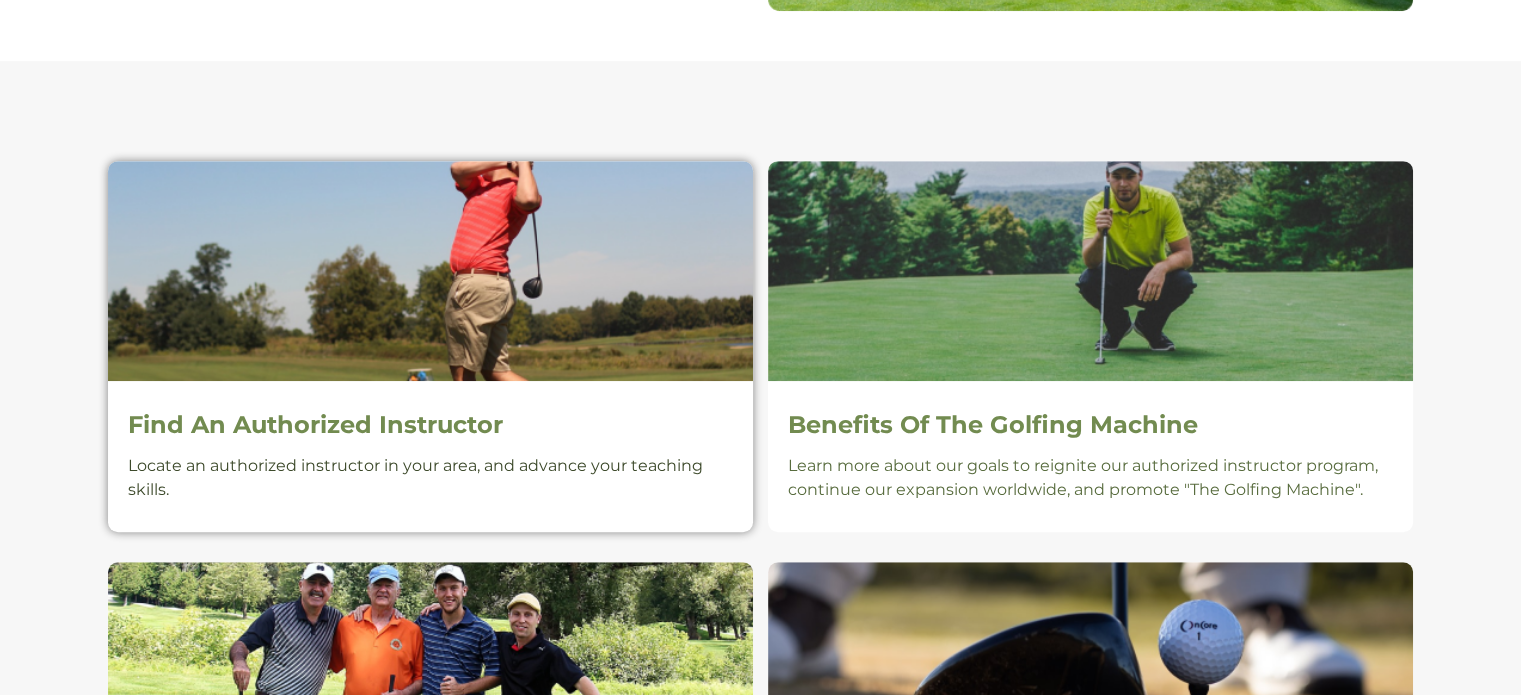 click on "Find An Authorized Instructor" at bounding box center (430, 425) 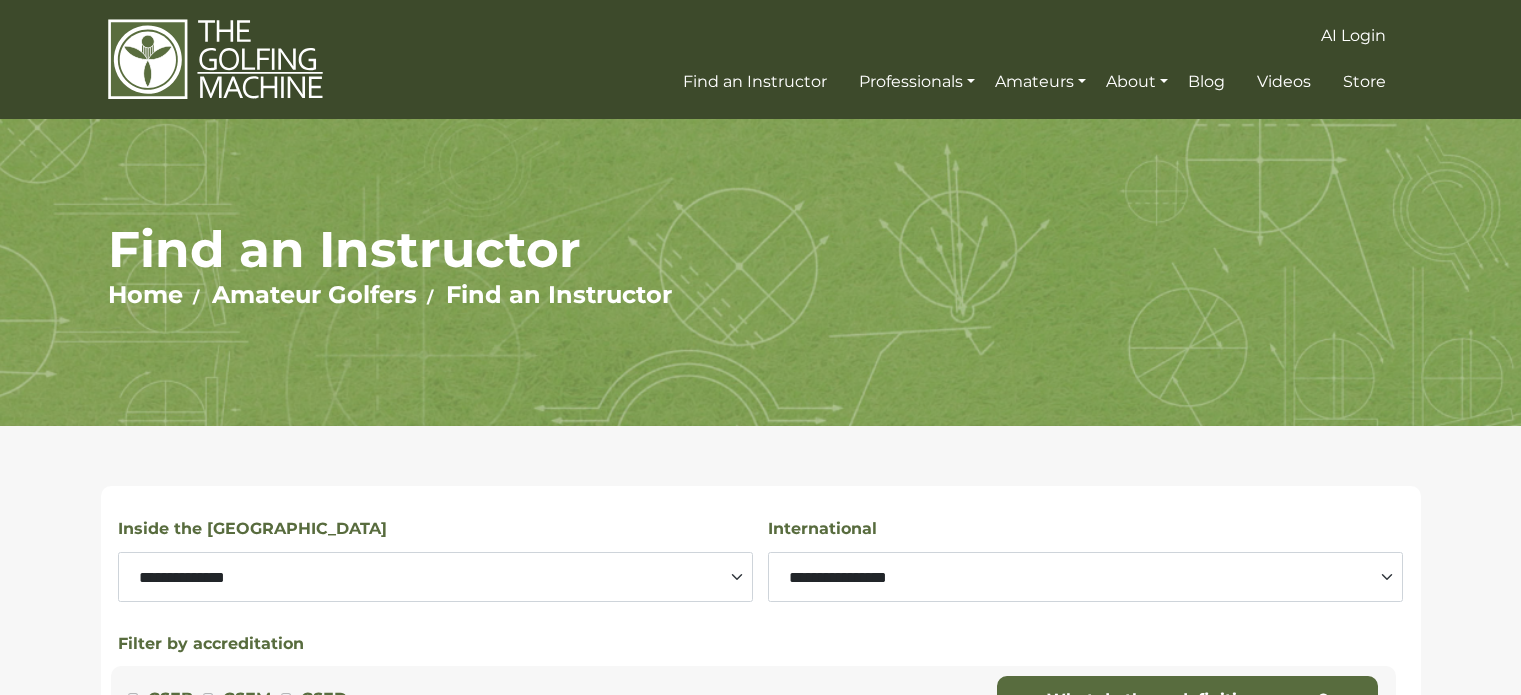 scroll, scrollTop: 0, scrollLeft: 0, axis: both 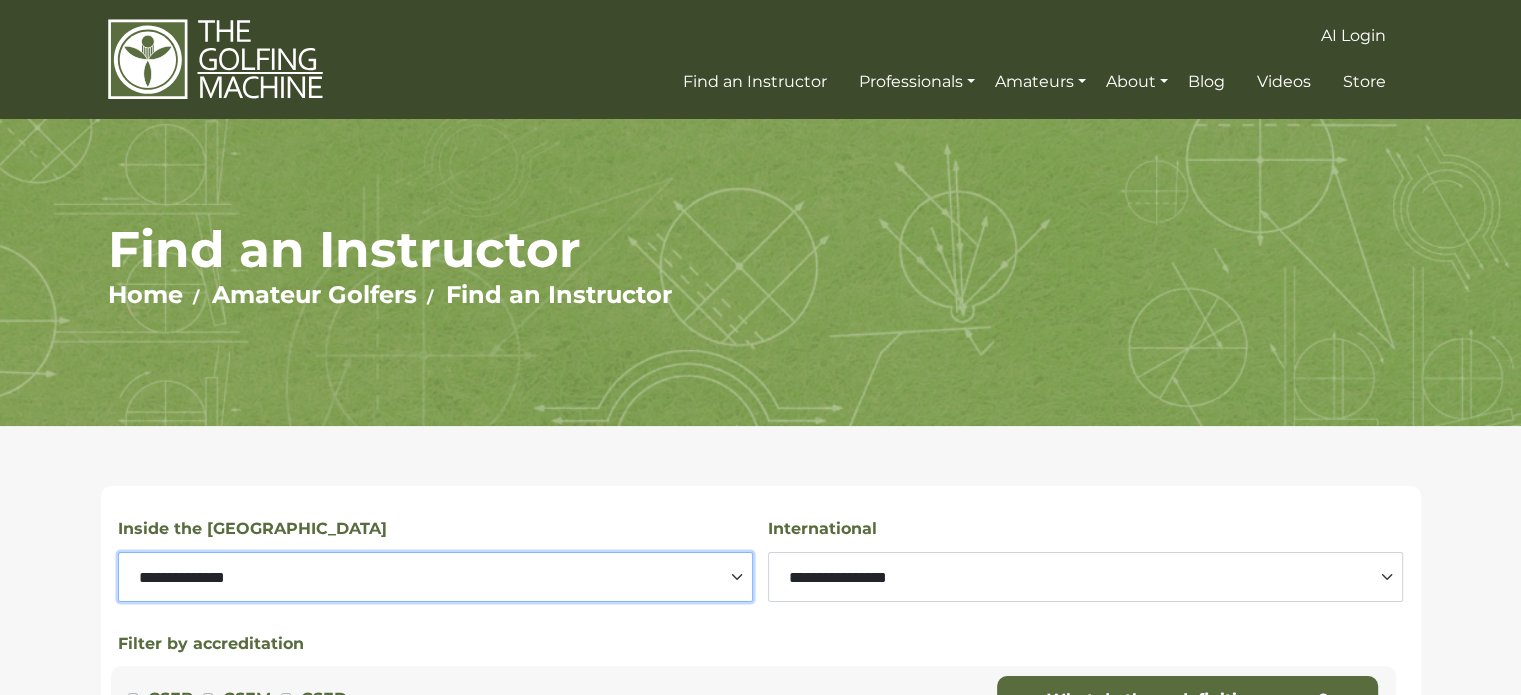 click on "**********" at bounding box center [435, 577] 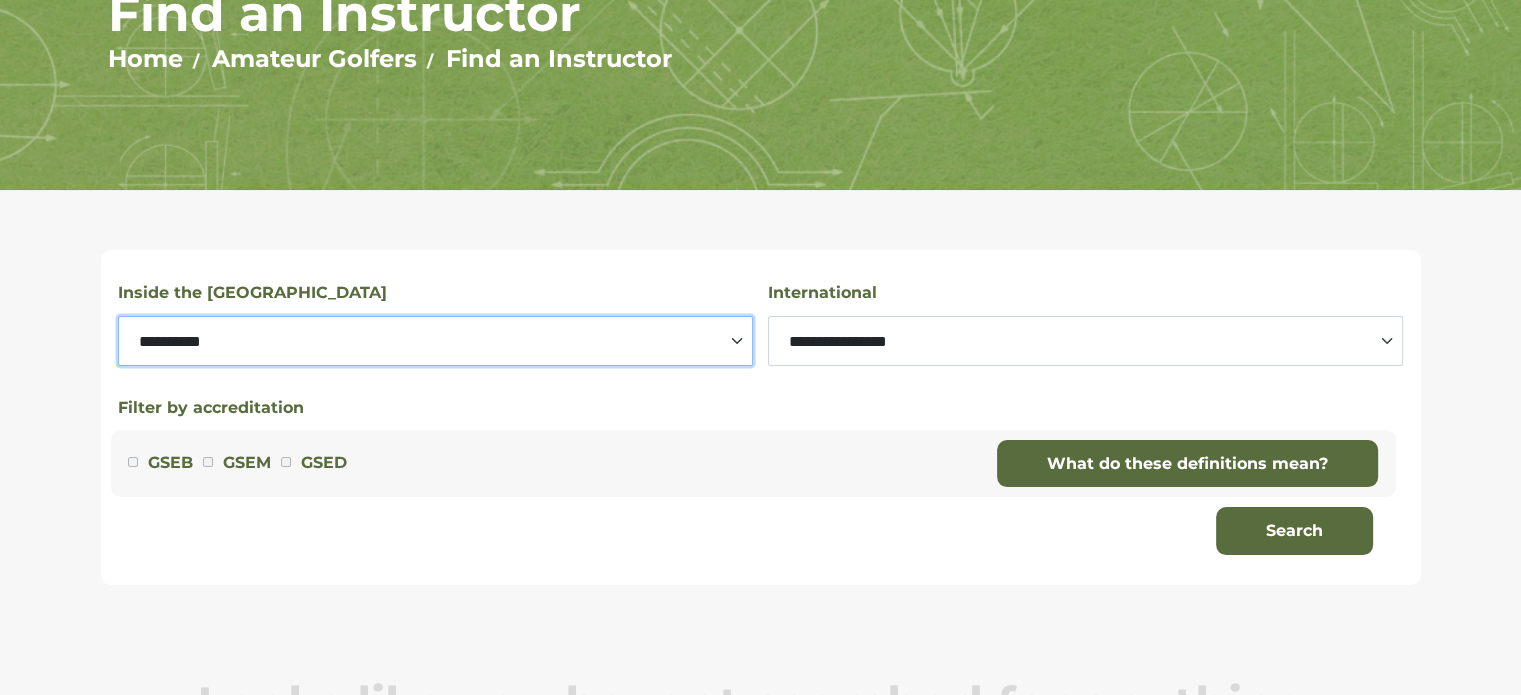 scroll, scrollTop: 300, scrollLeft: 0, axis: vertical 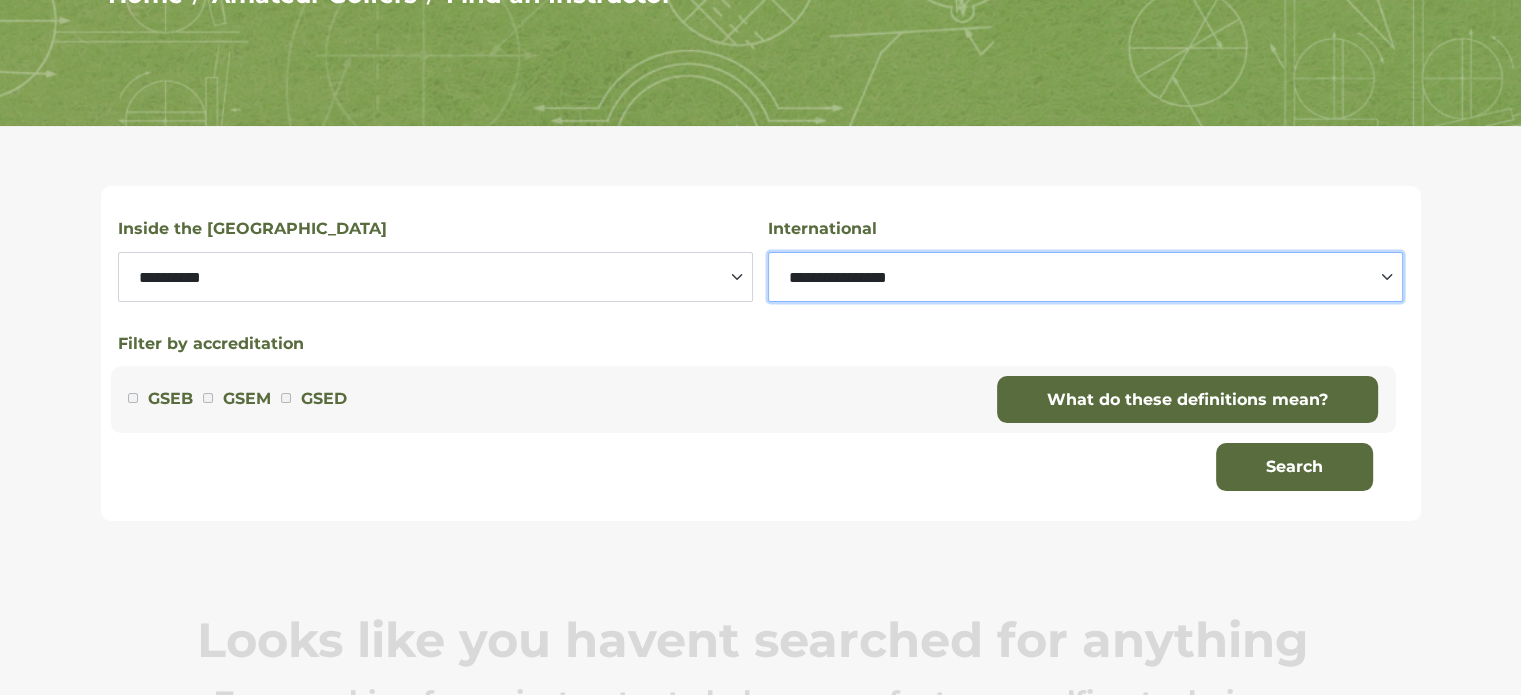 click on "**********" at bounding box center (1085, 277) 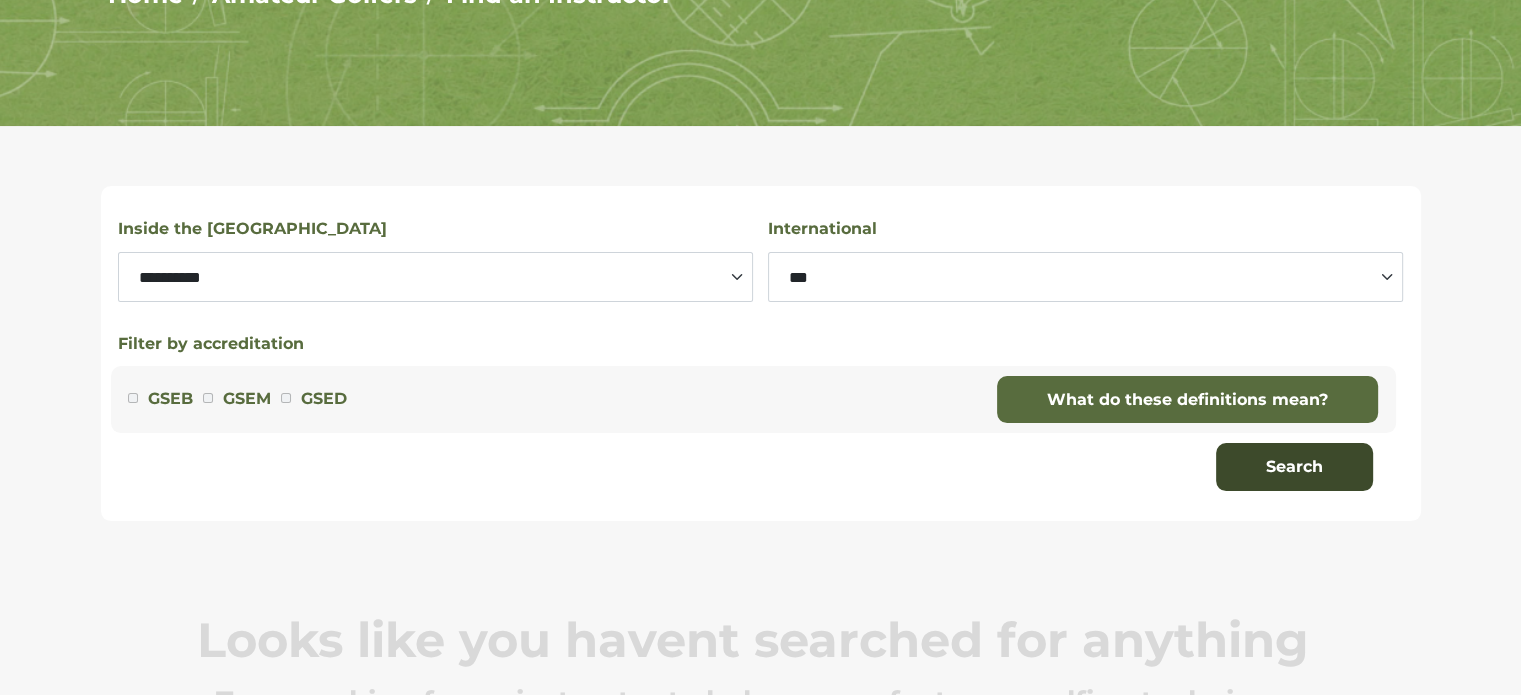click on "Search" at bounding box center [1294, 467] 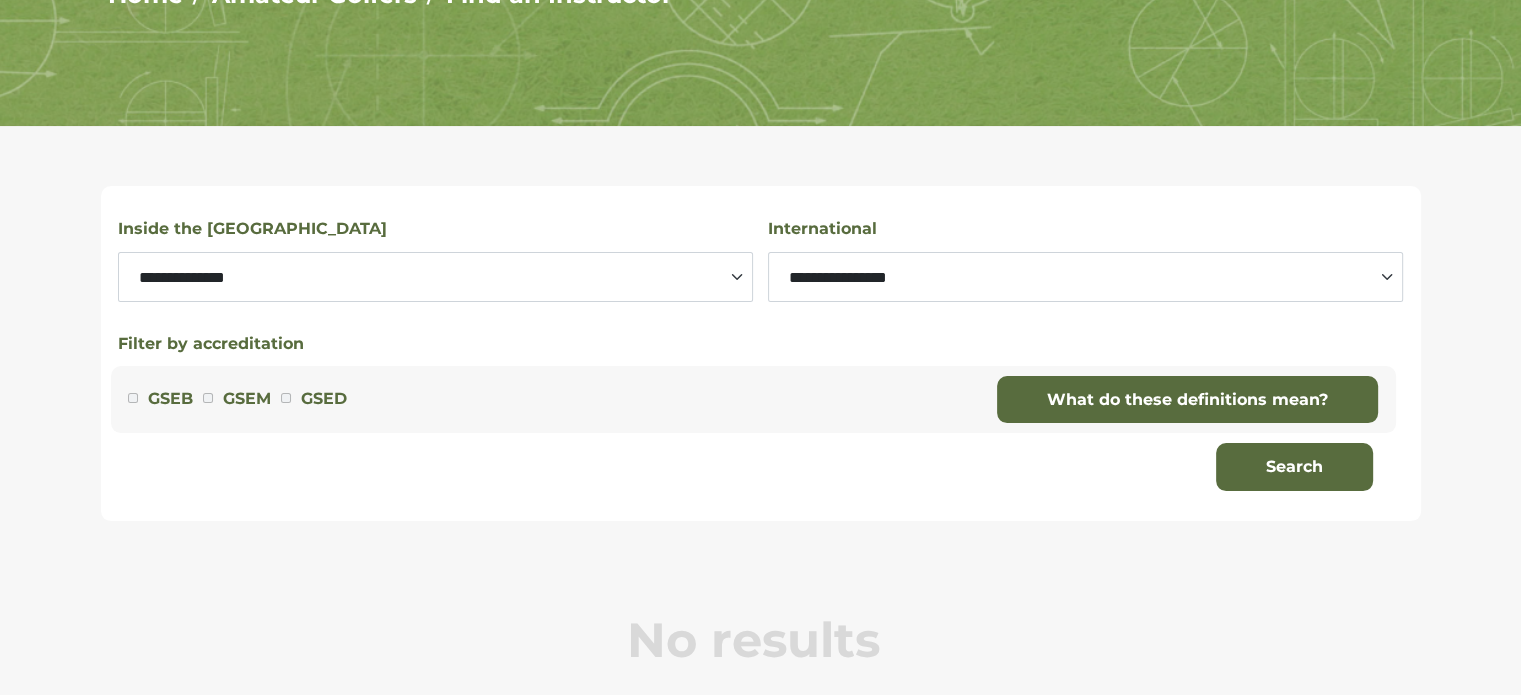 scroll, scrollTop: 0, scrollLeft: 0, axis: both 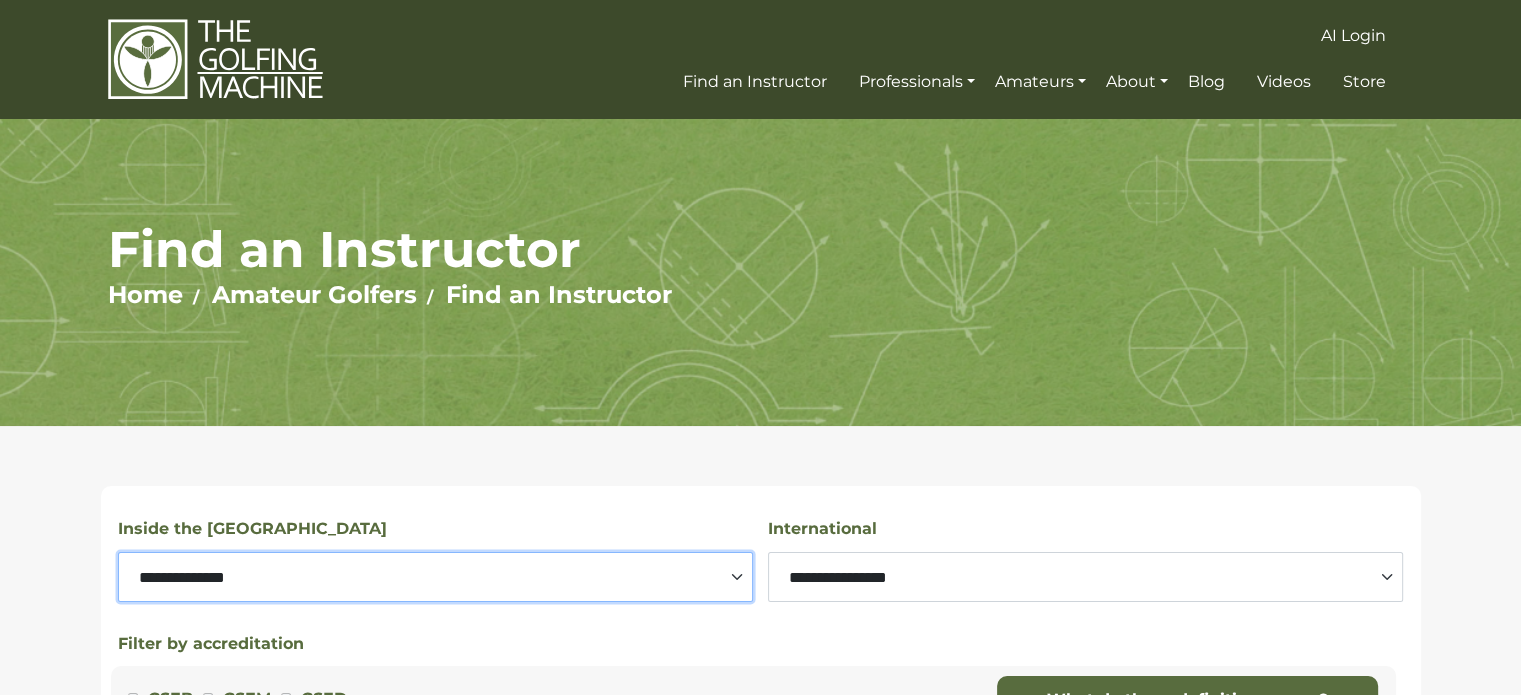 click on "**********" at bounding box center [435, 577] 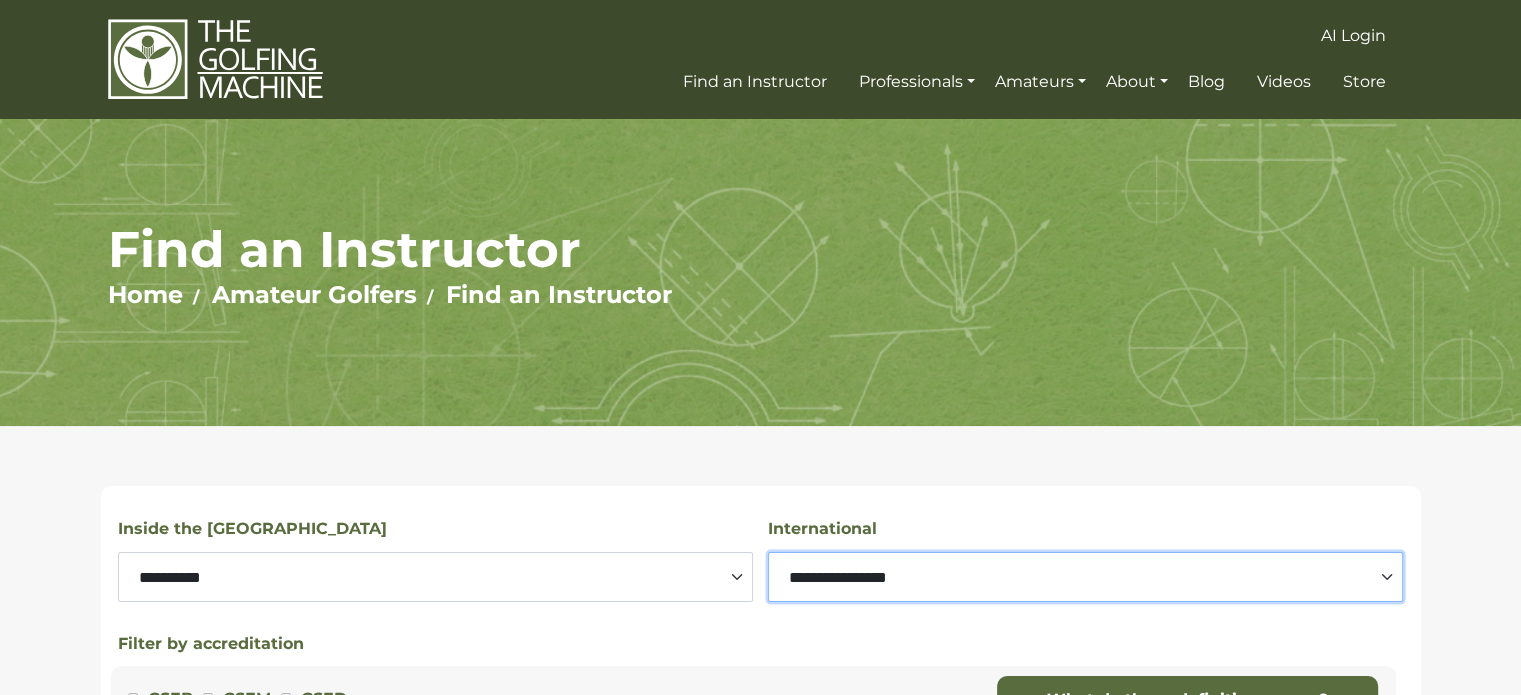 click on "**********" at bounding box center [1085, 577] 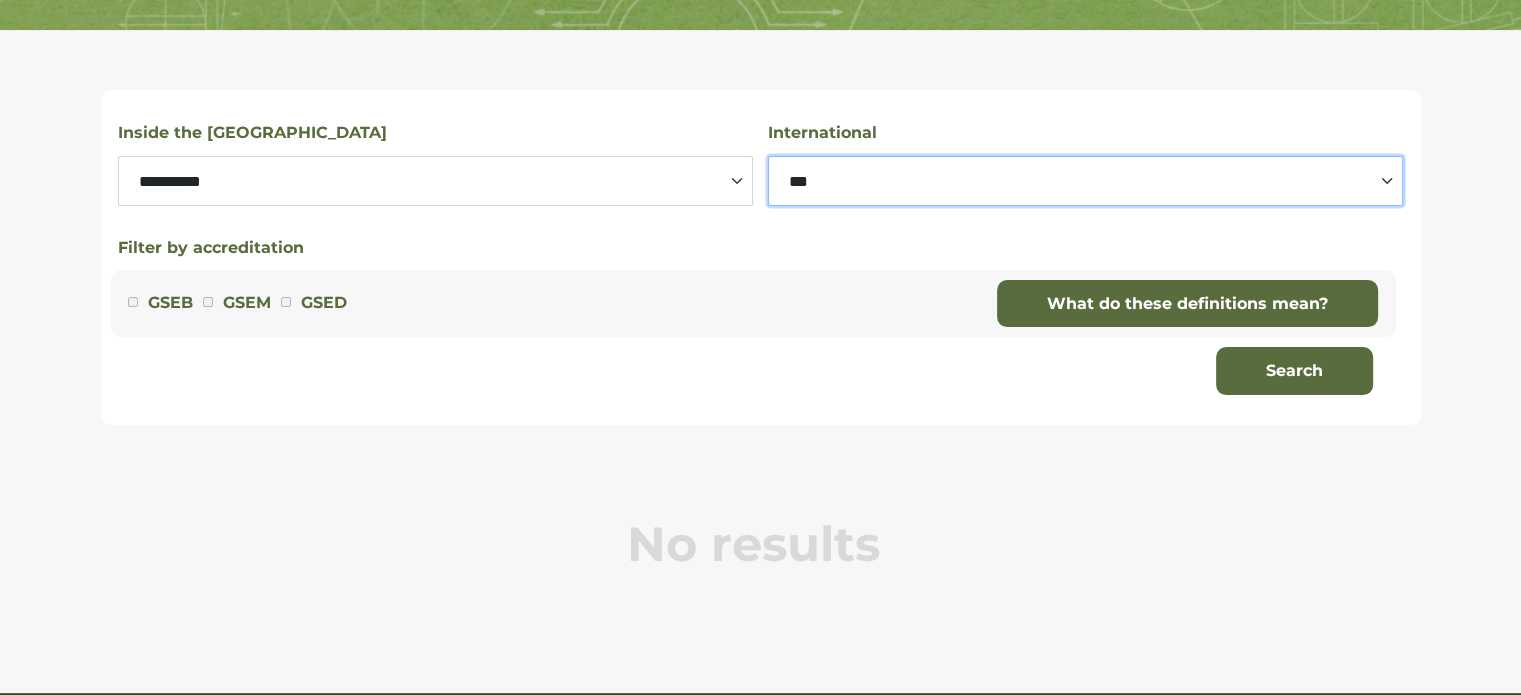 scroll, scrollTop: 400, scrollLeft: 0, axis: vertical 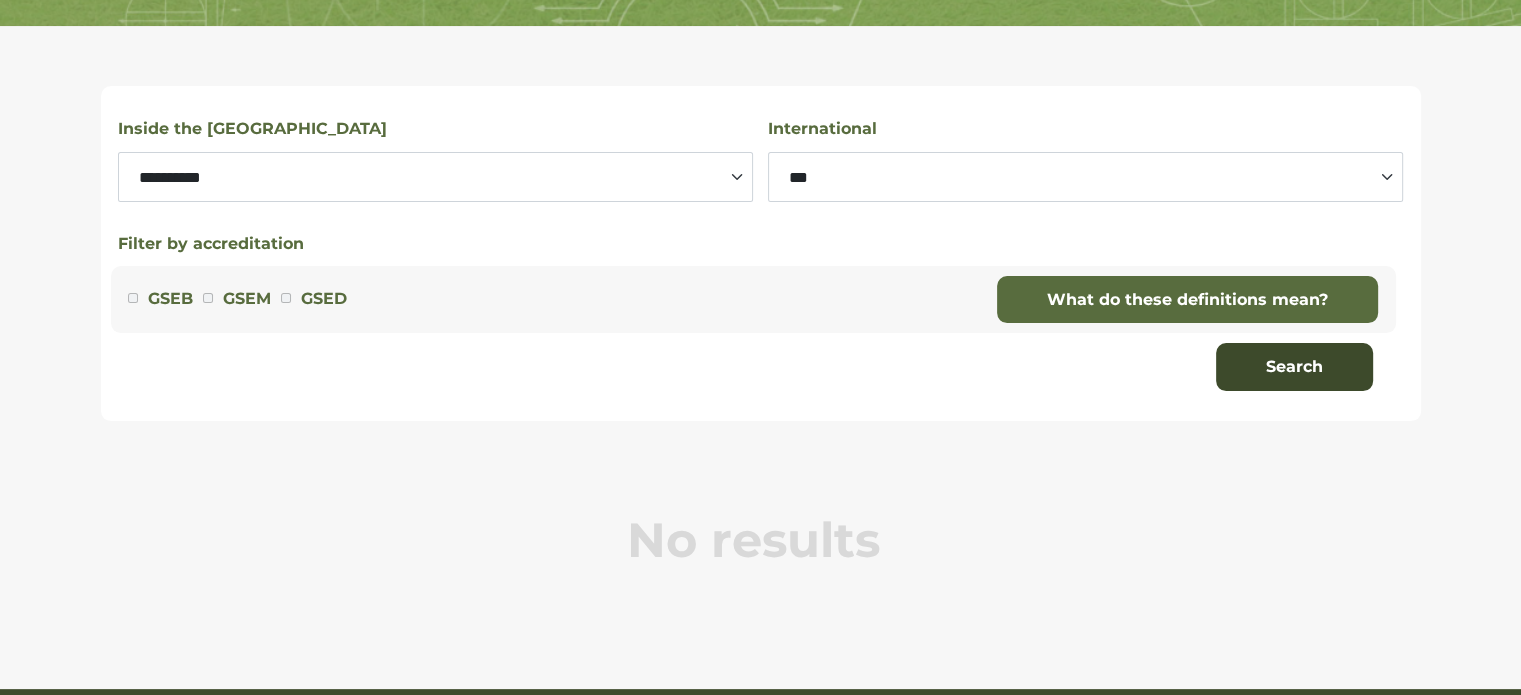 click on "Search" at bounding box center (1294, 367) 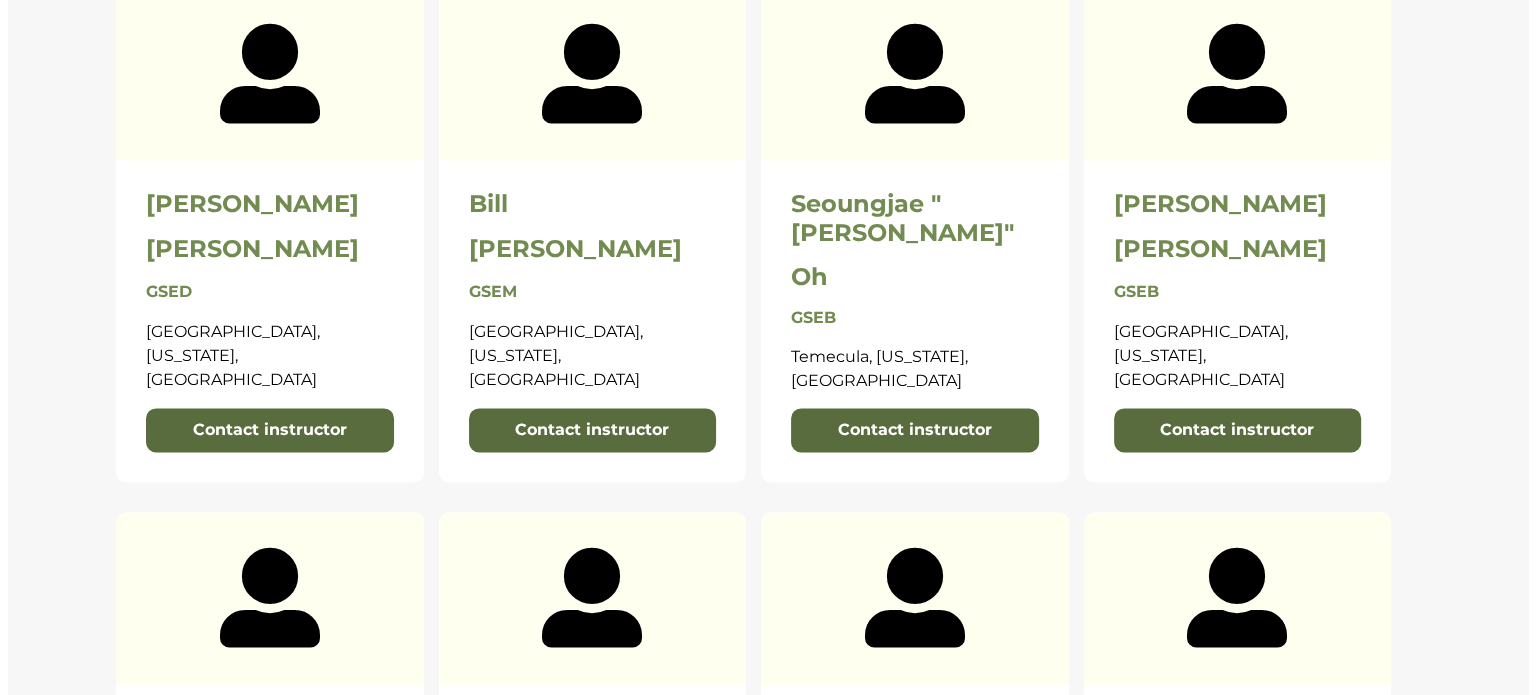 scroll, scrollTop: 2812, scrollLeft: 0, axis: vertical 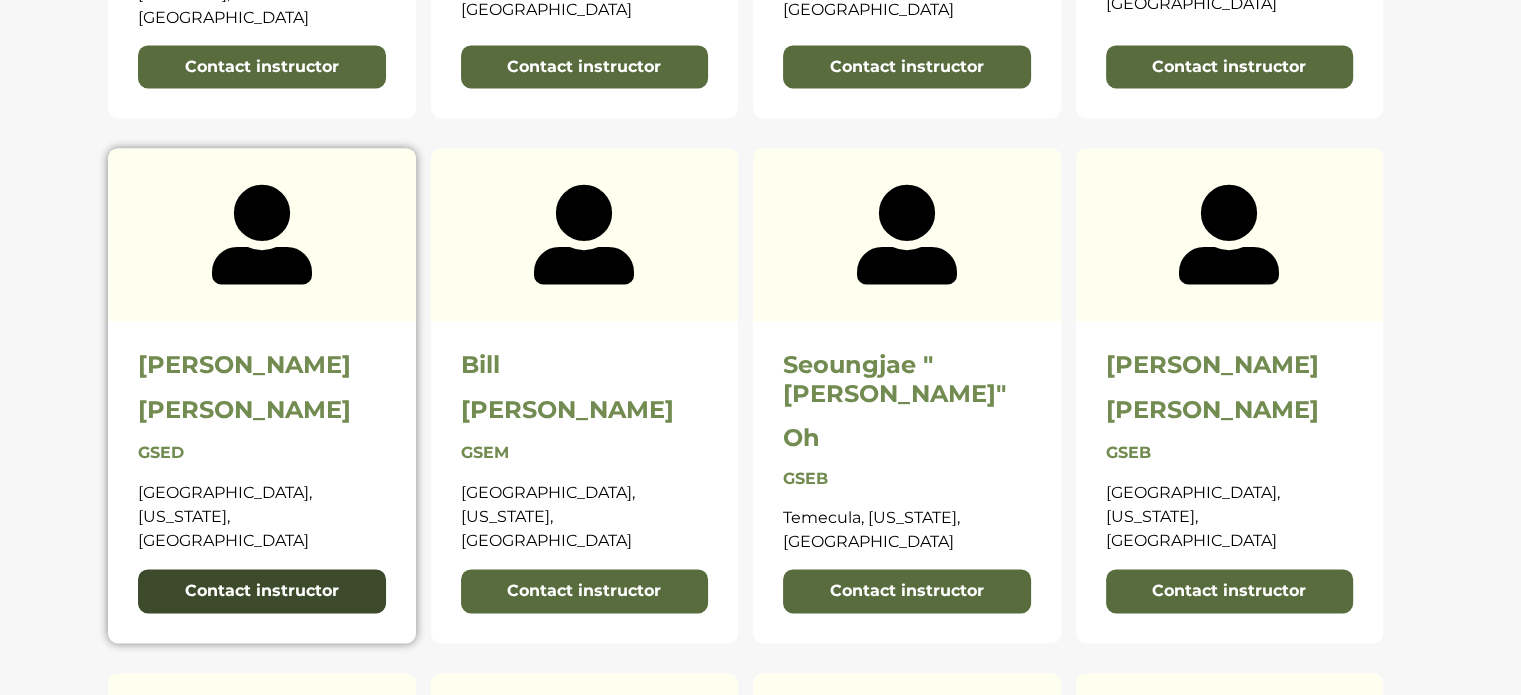 click on "Contact instructor" at bounding box center (262, 591) 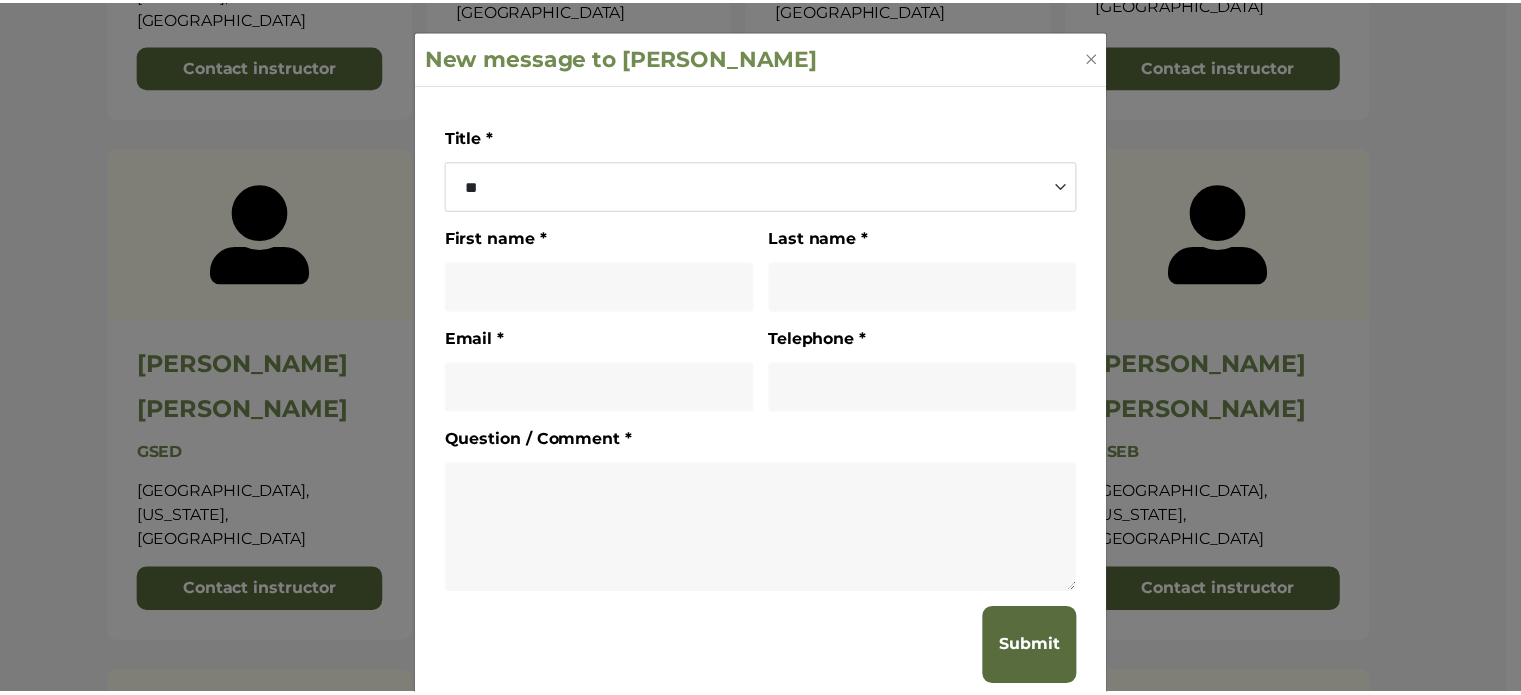scroll, scrollTop: 0, scrollLeft: 0, axis: both 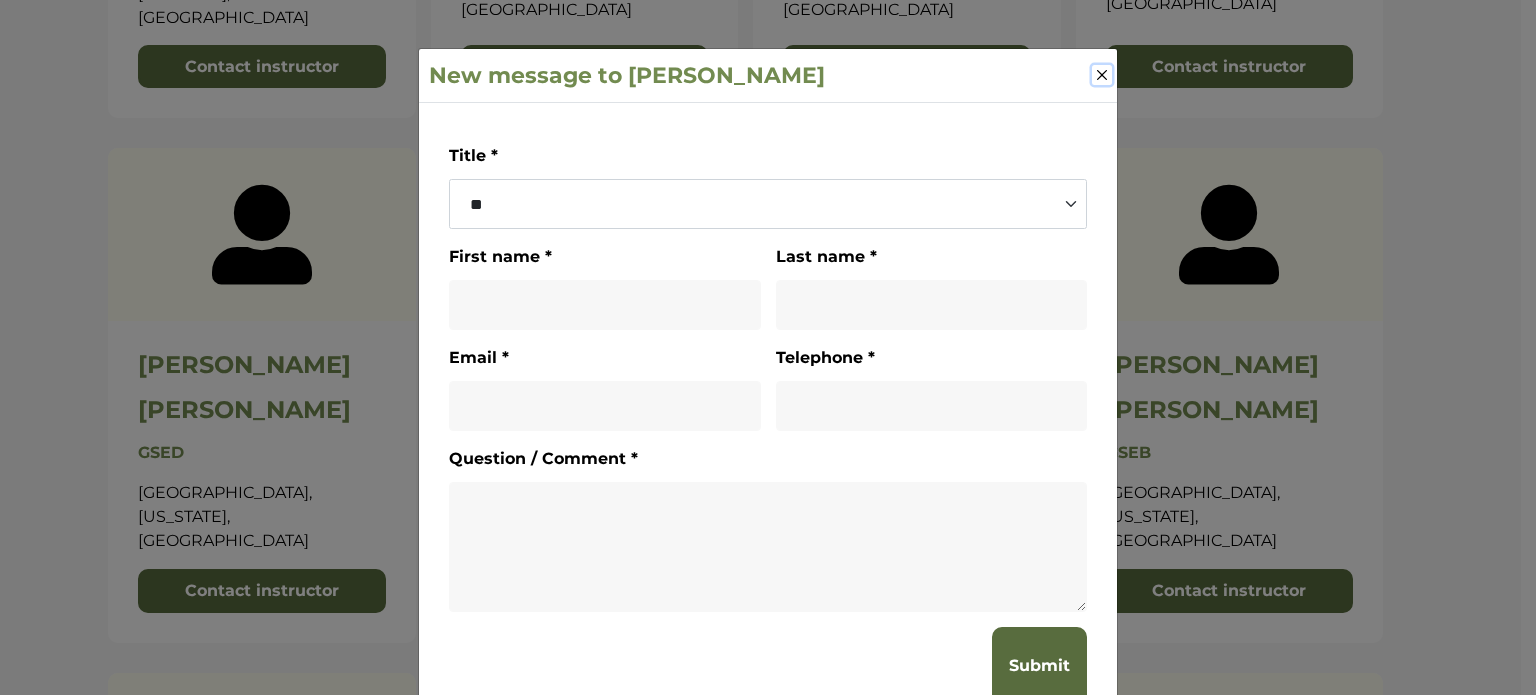 click at bounding box center (1102, 75) 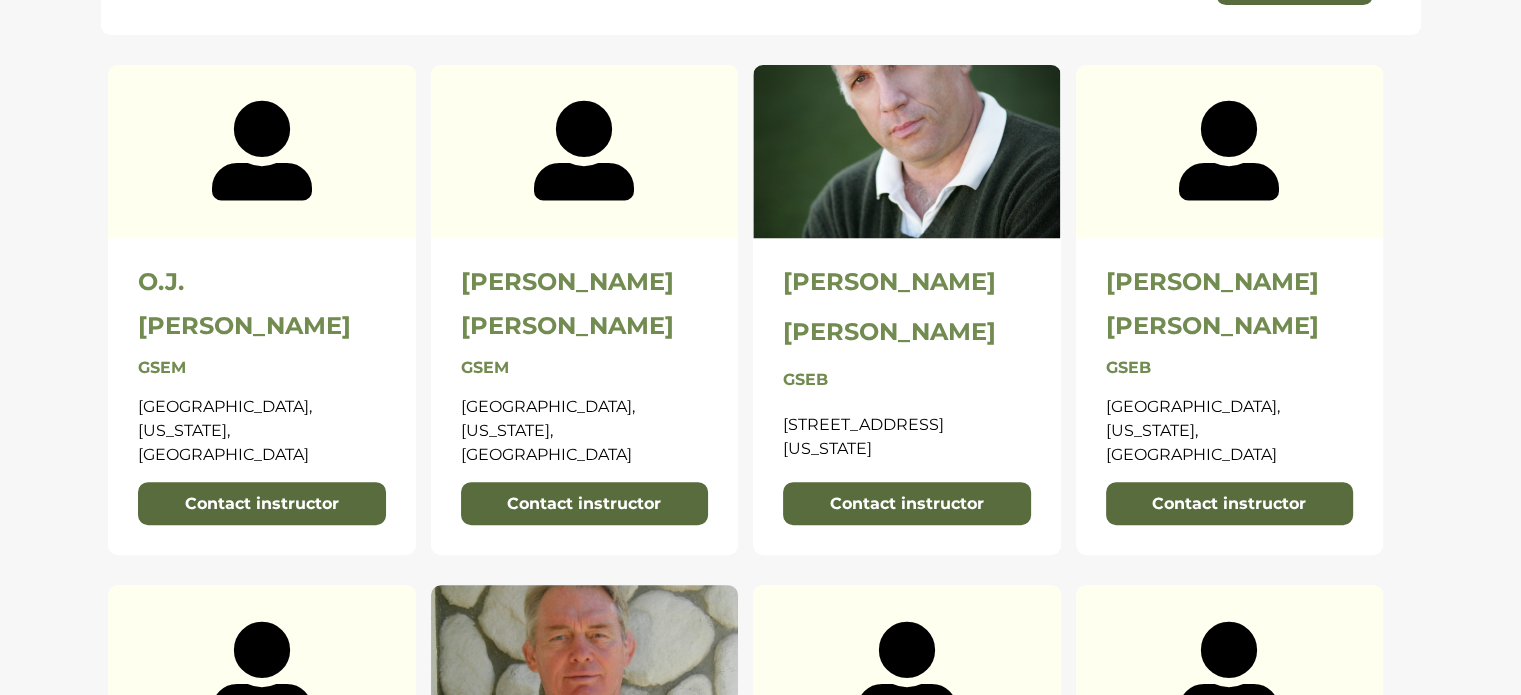 scroll, scrollTop: 0, scrollLeft: 0, axis: both 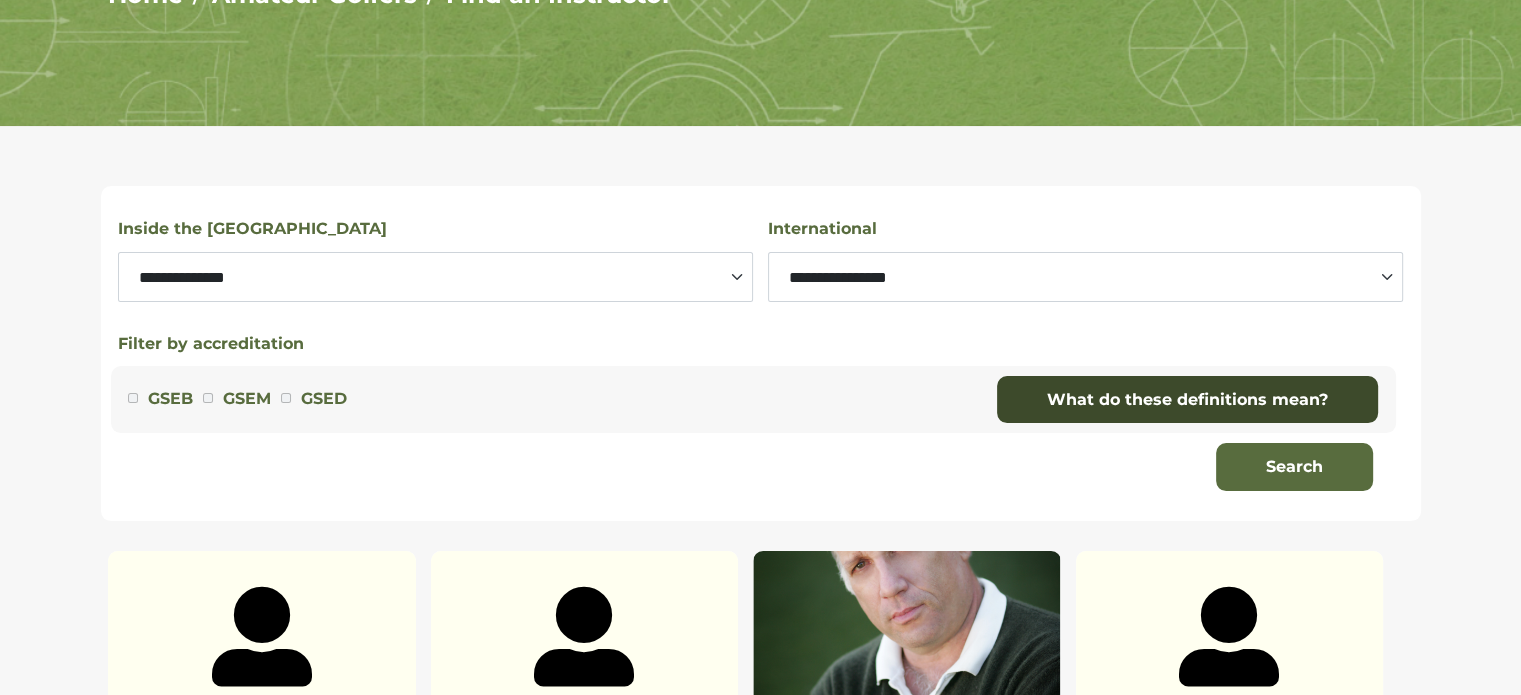 click on "What do these definitions mean?" at bounding box center (1187, 400) 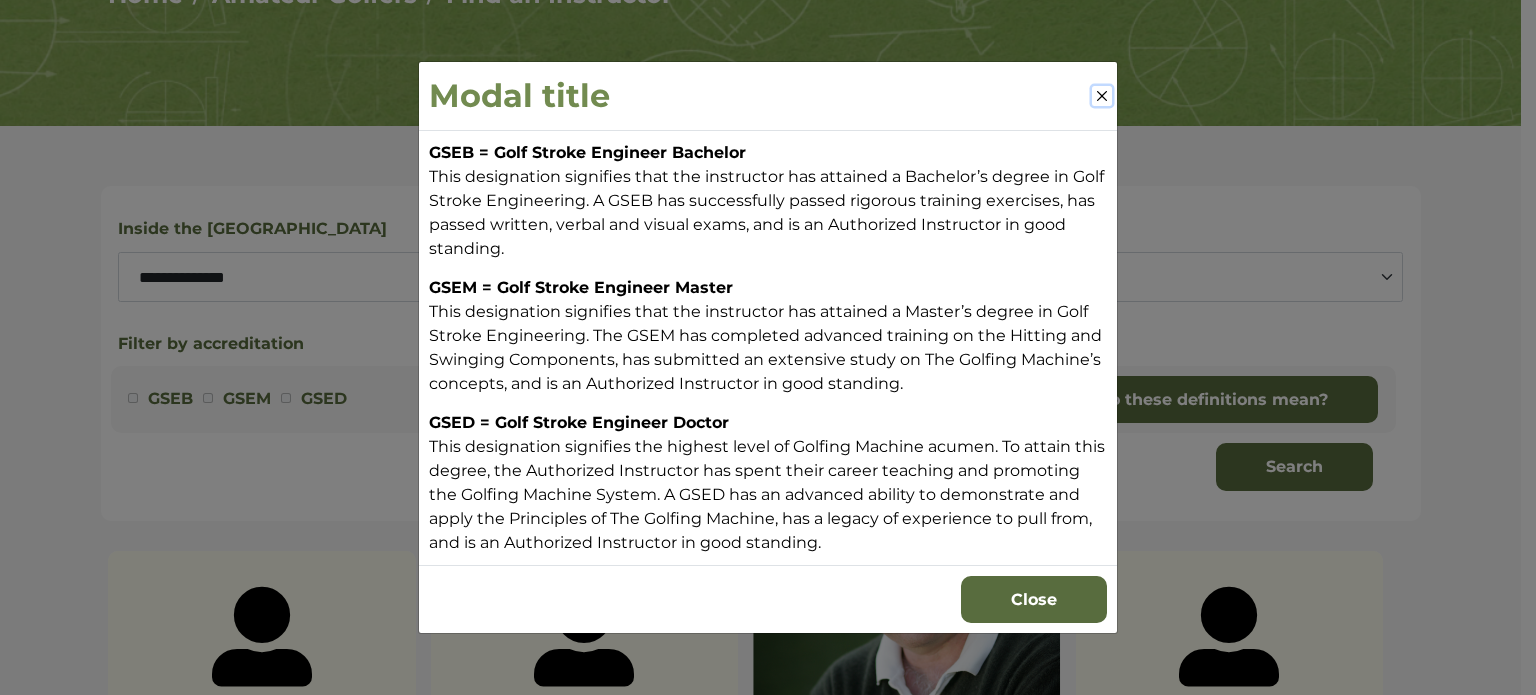 click at bounding box center [1102, 96] 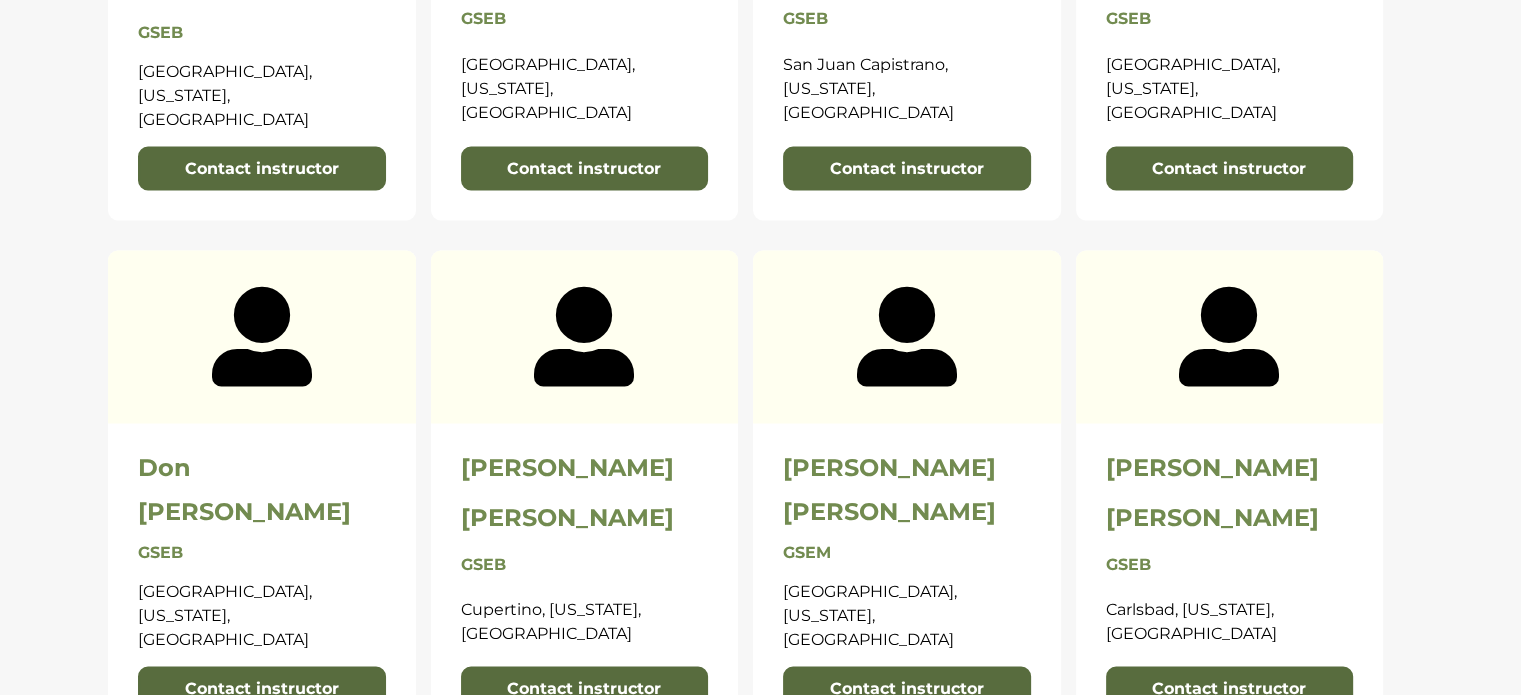 scroll, scrollTop: 3800, scrollLeft: 0, axis: vertical 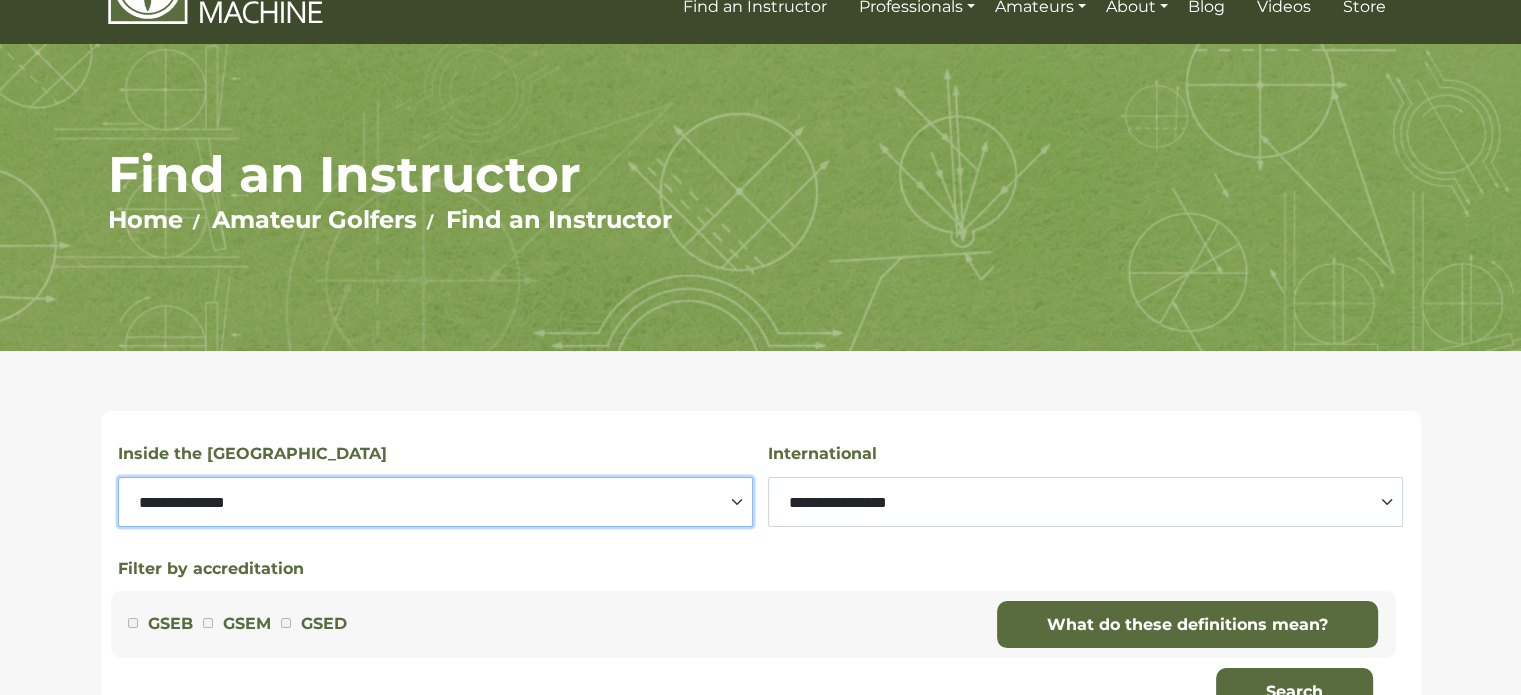 click on "**********" at bounding box center (435, 502) 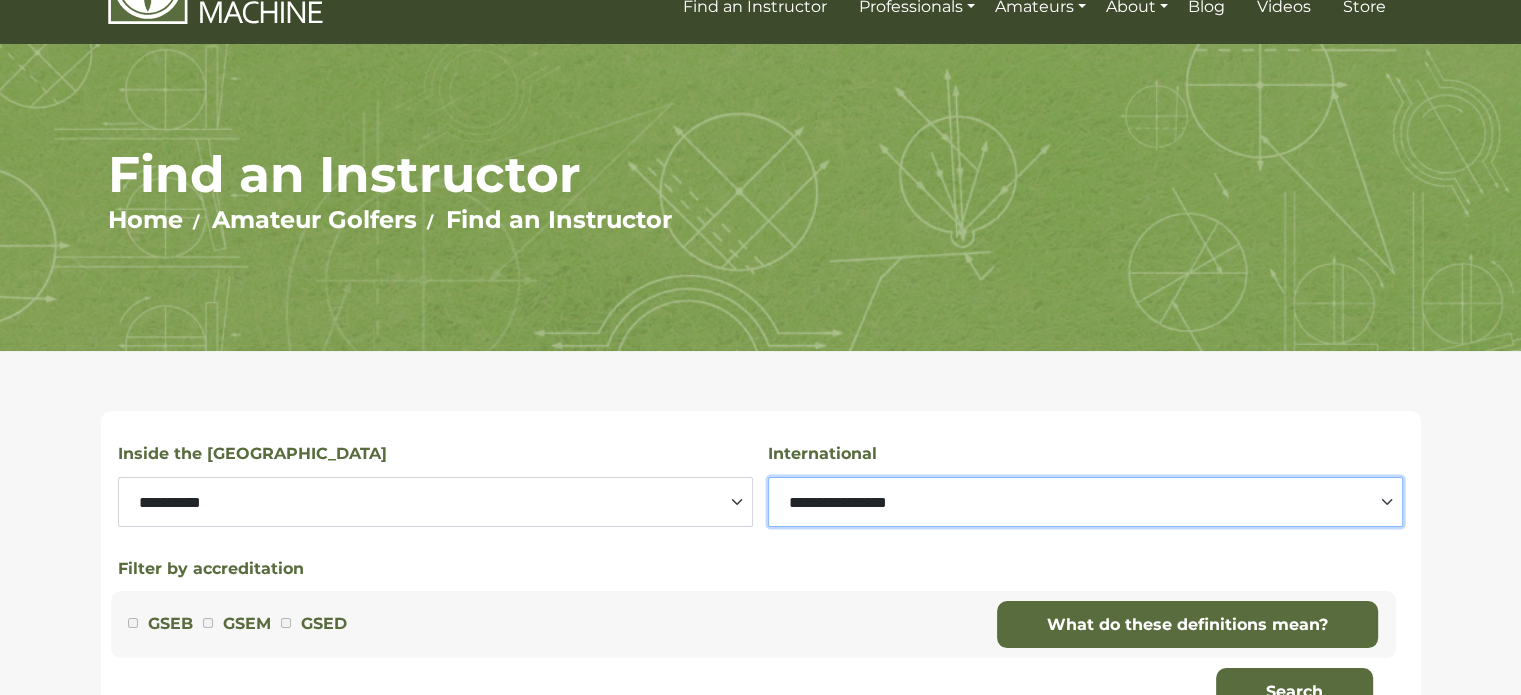 click on "**********" at bounding box center (1085, 502) 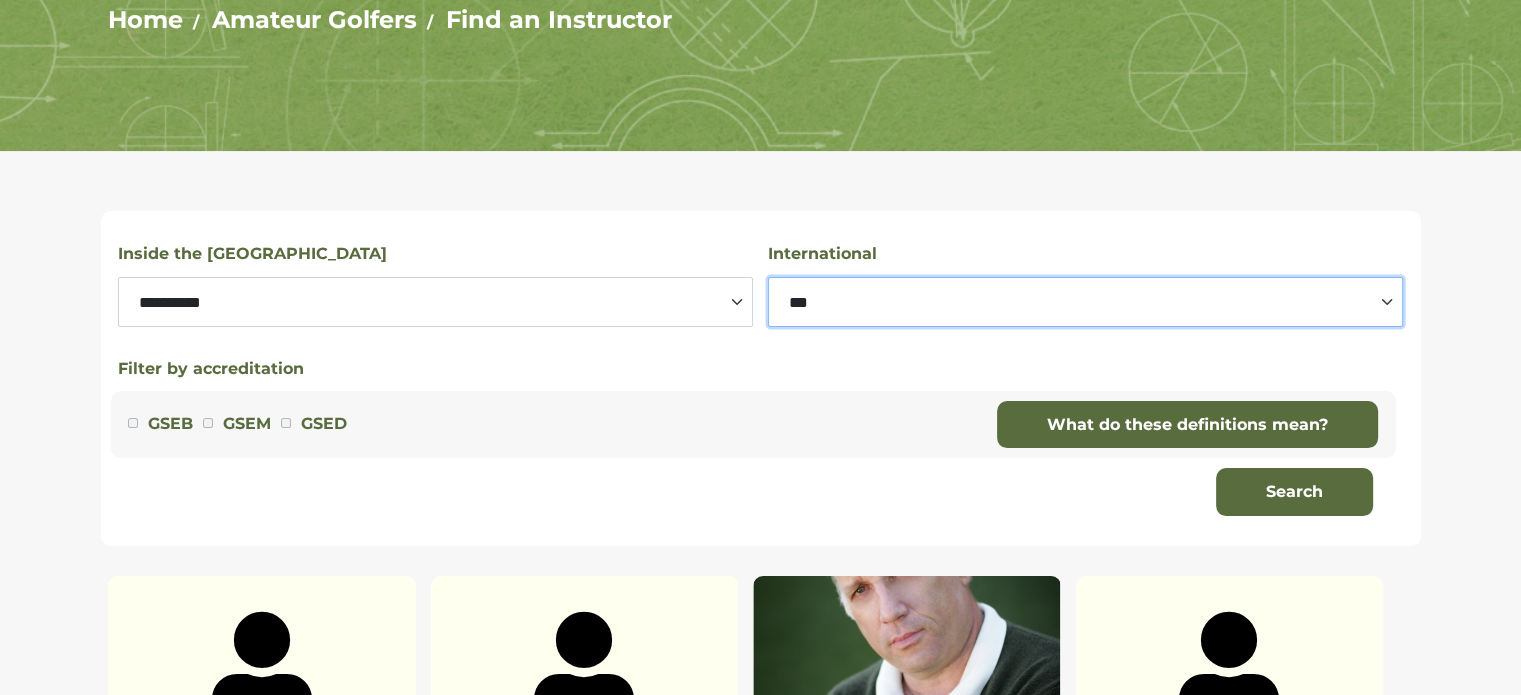 scroll, scrollTop: 475, scrollLeft: 0, axis: vertical 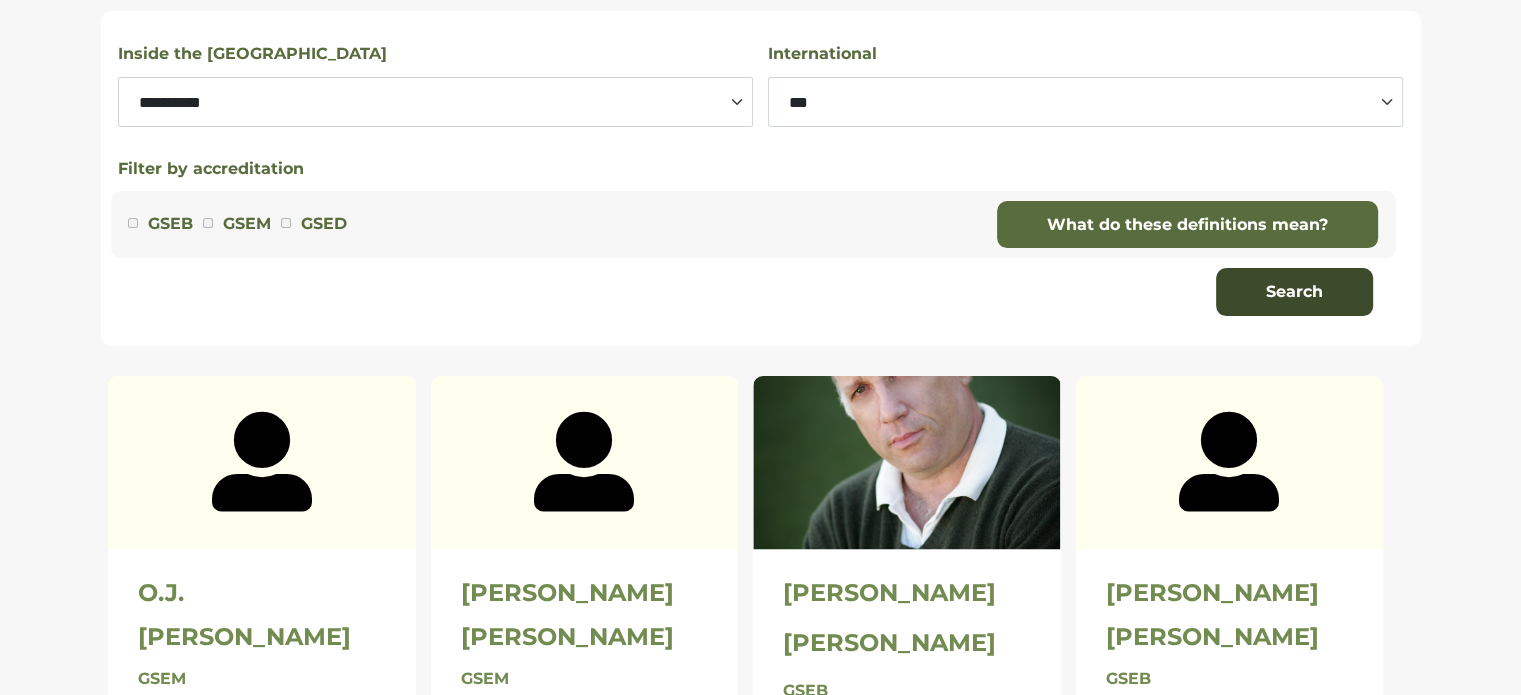 click on "Search" at bounding box center [1294, 292] 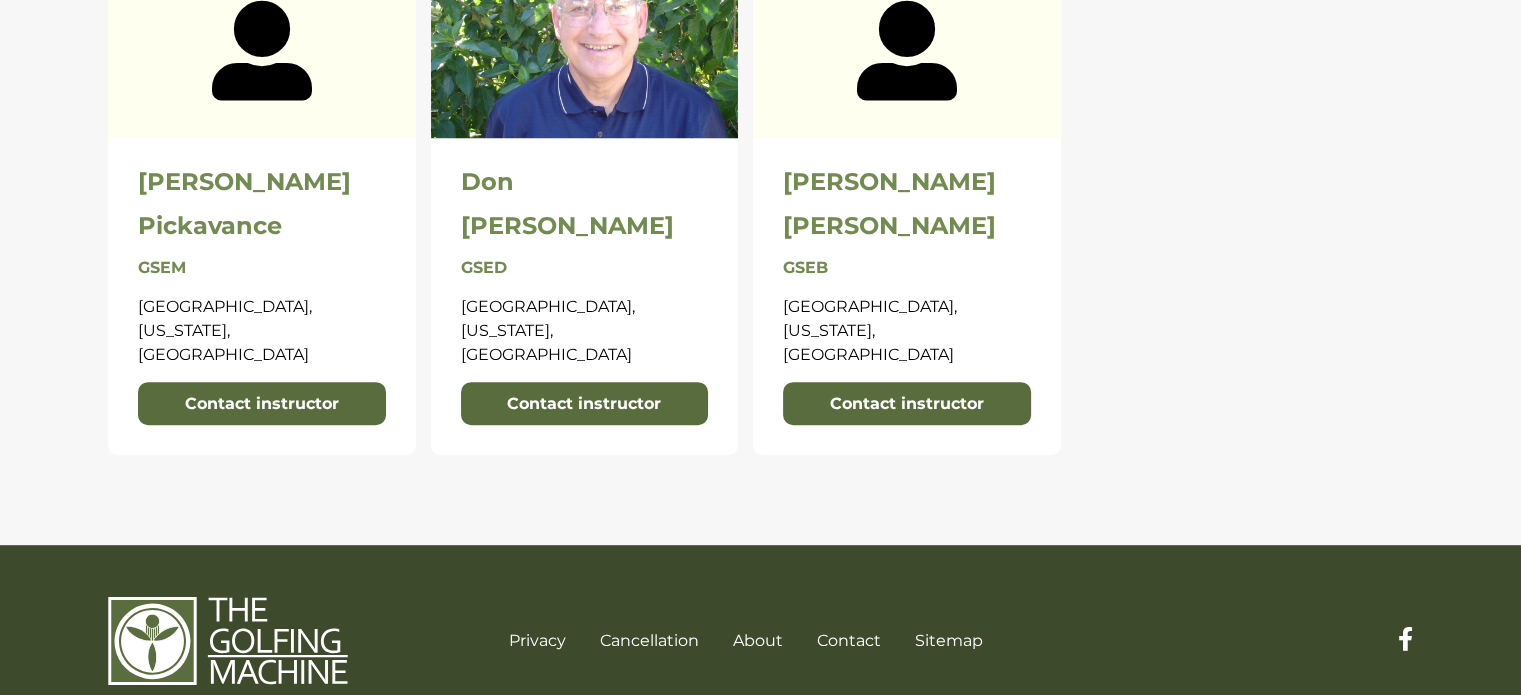 scroll, scrollTop: 900, scrollLeft: 0, axis: vertical 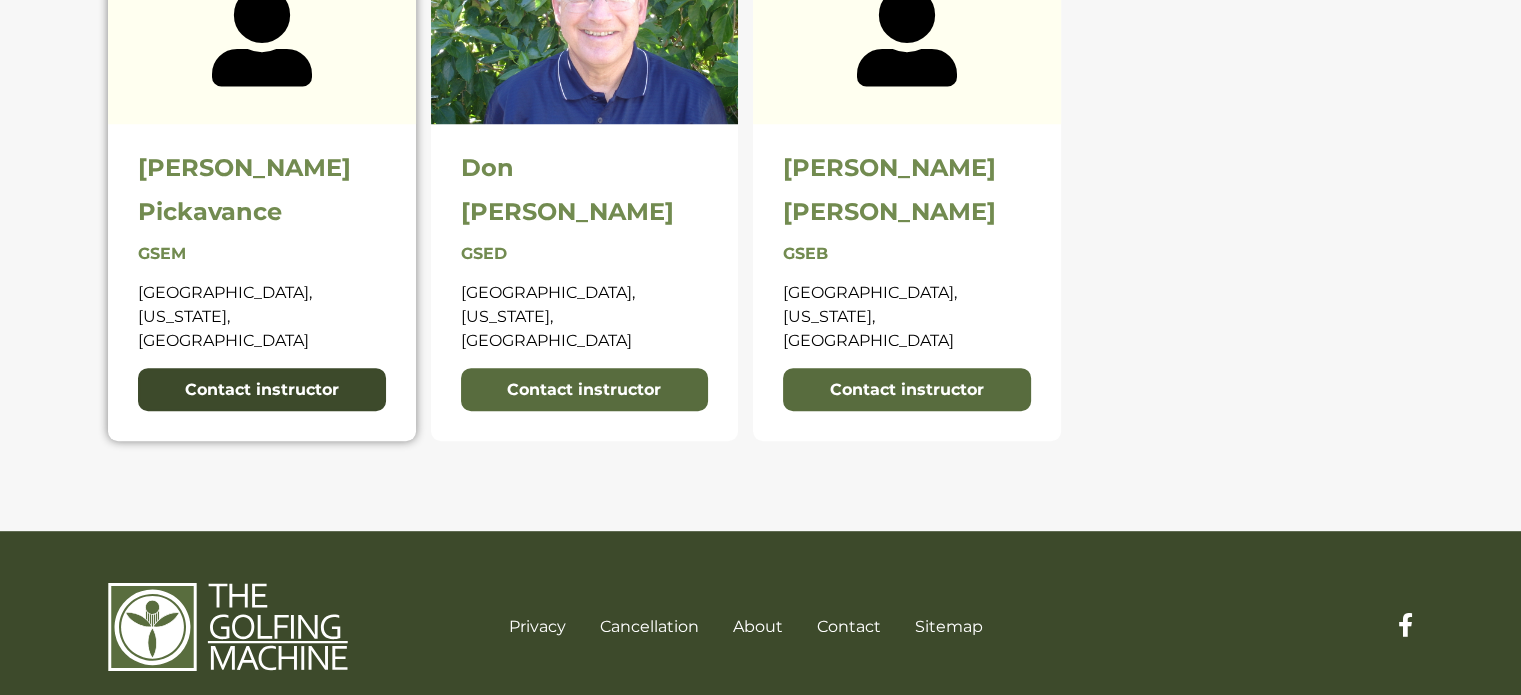 click on "Contact instructor" at bounding box center [262, 390] 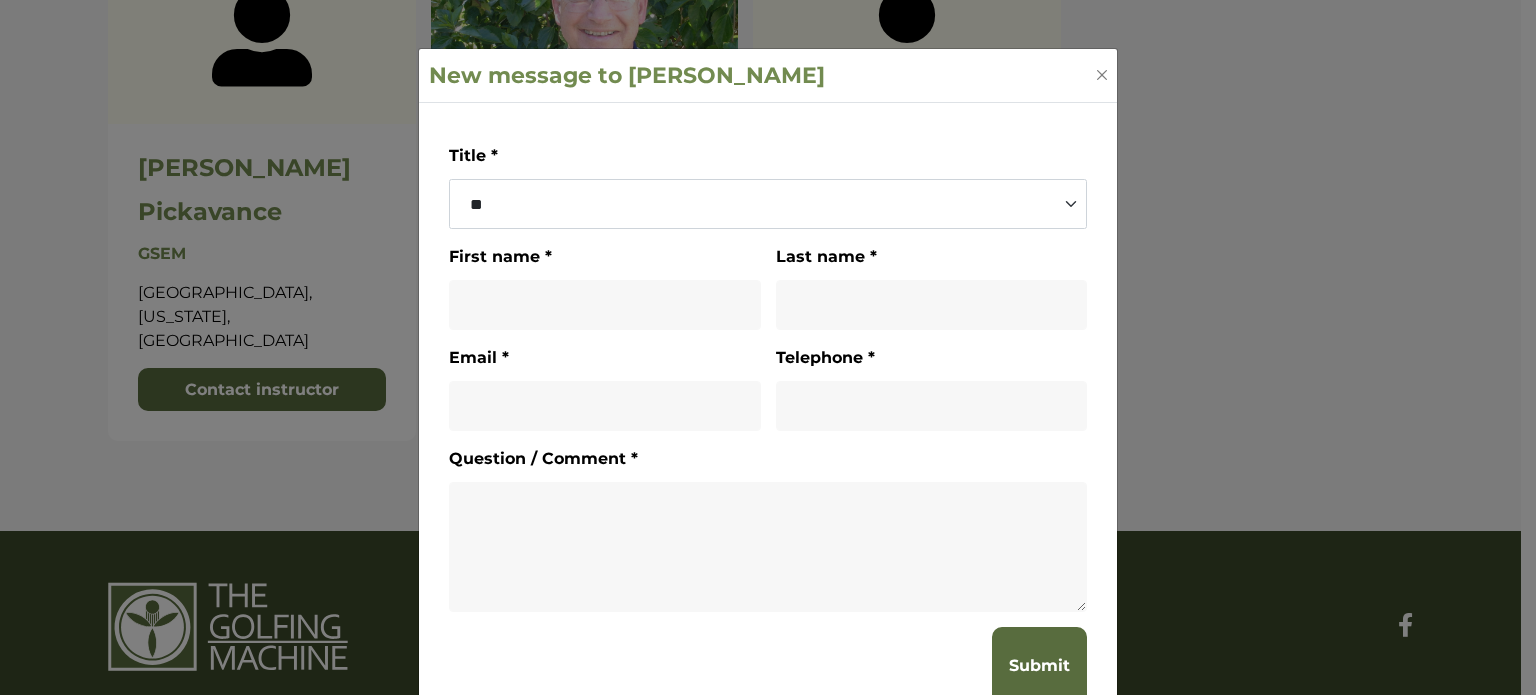 click on "**********" at bounding box center [768, 347] 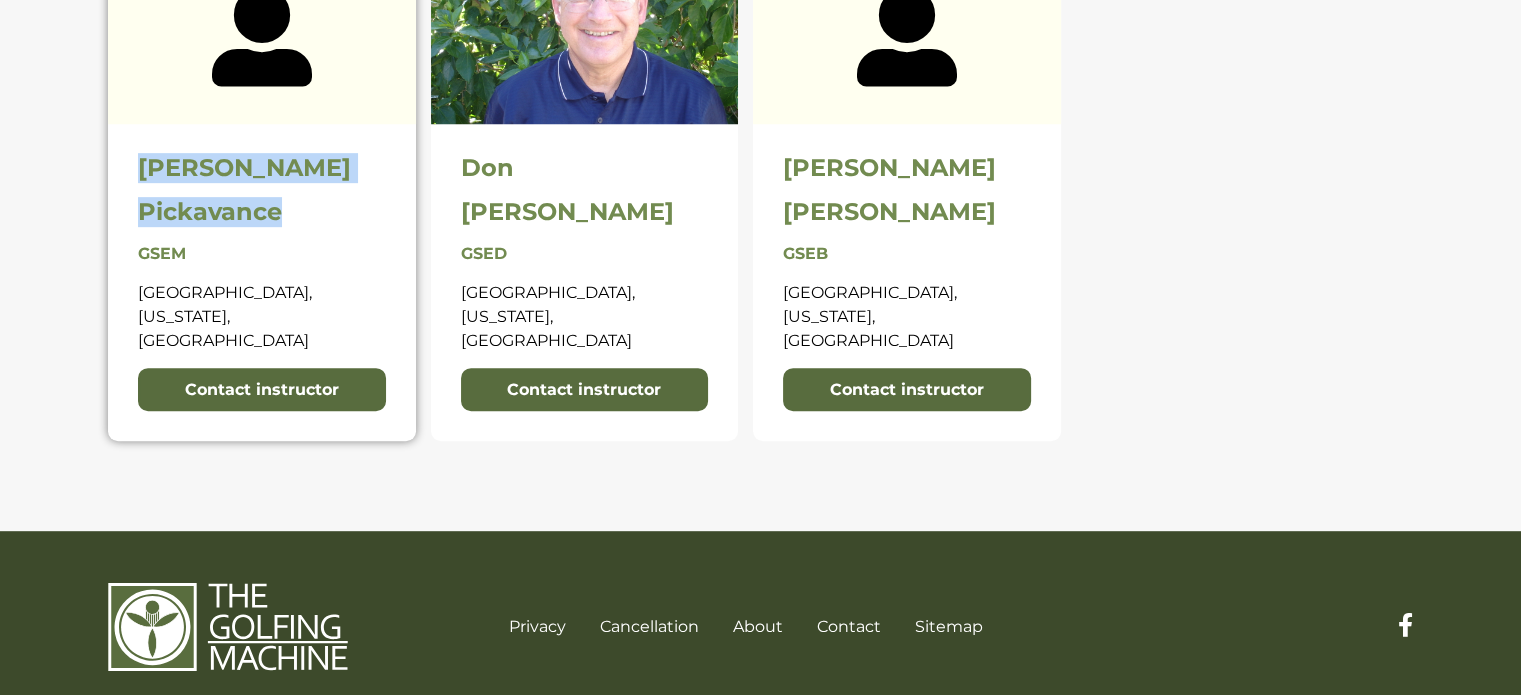 drag, startPoint x: 144, startPoint y: 163, endPoint x: 298, endPoint y: 217, distance: 163.19313 